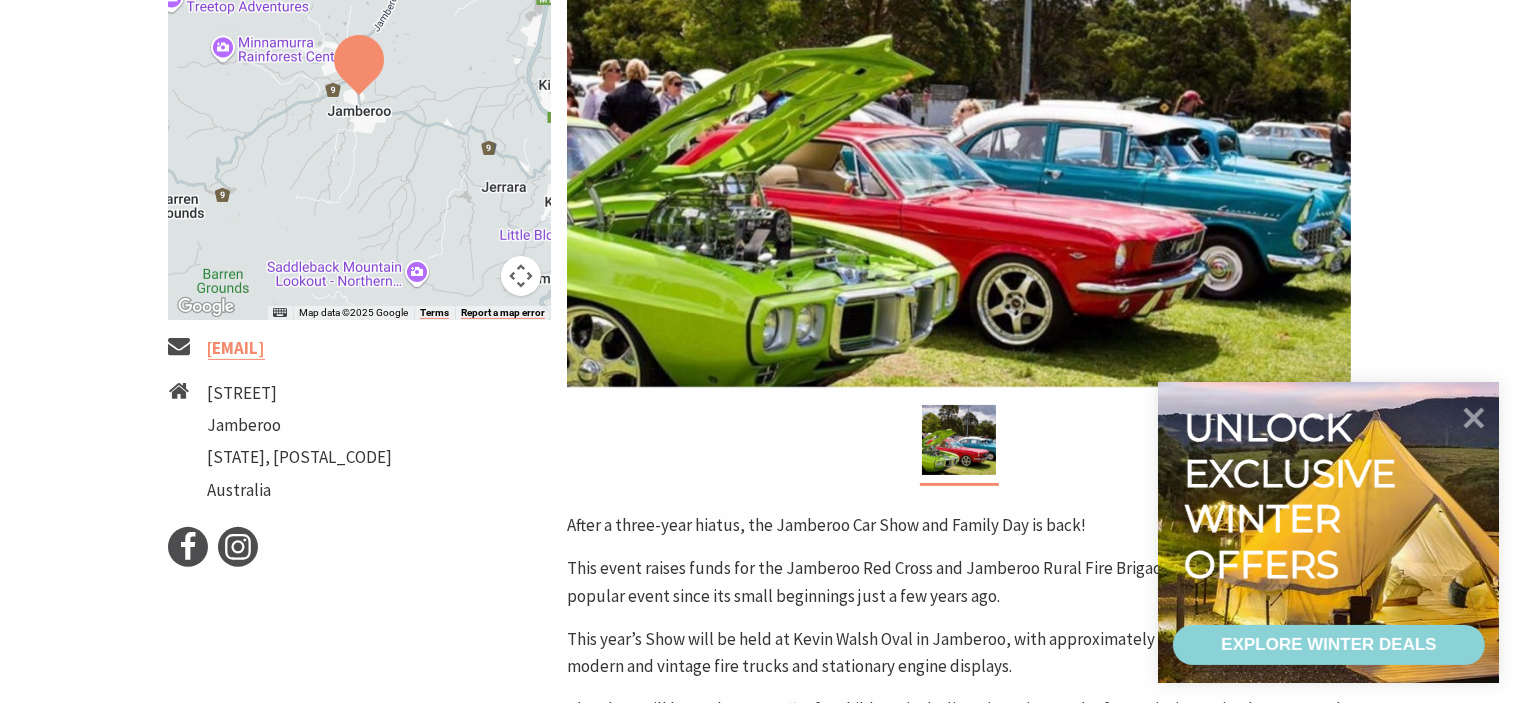 scroll, scrollTop: 600, scrollLeft: 0, axis: vertical 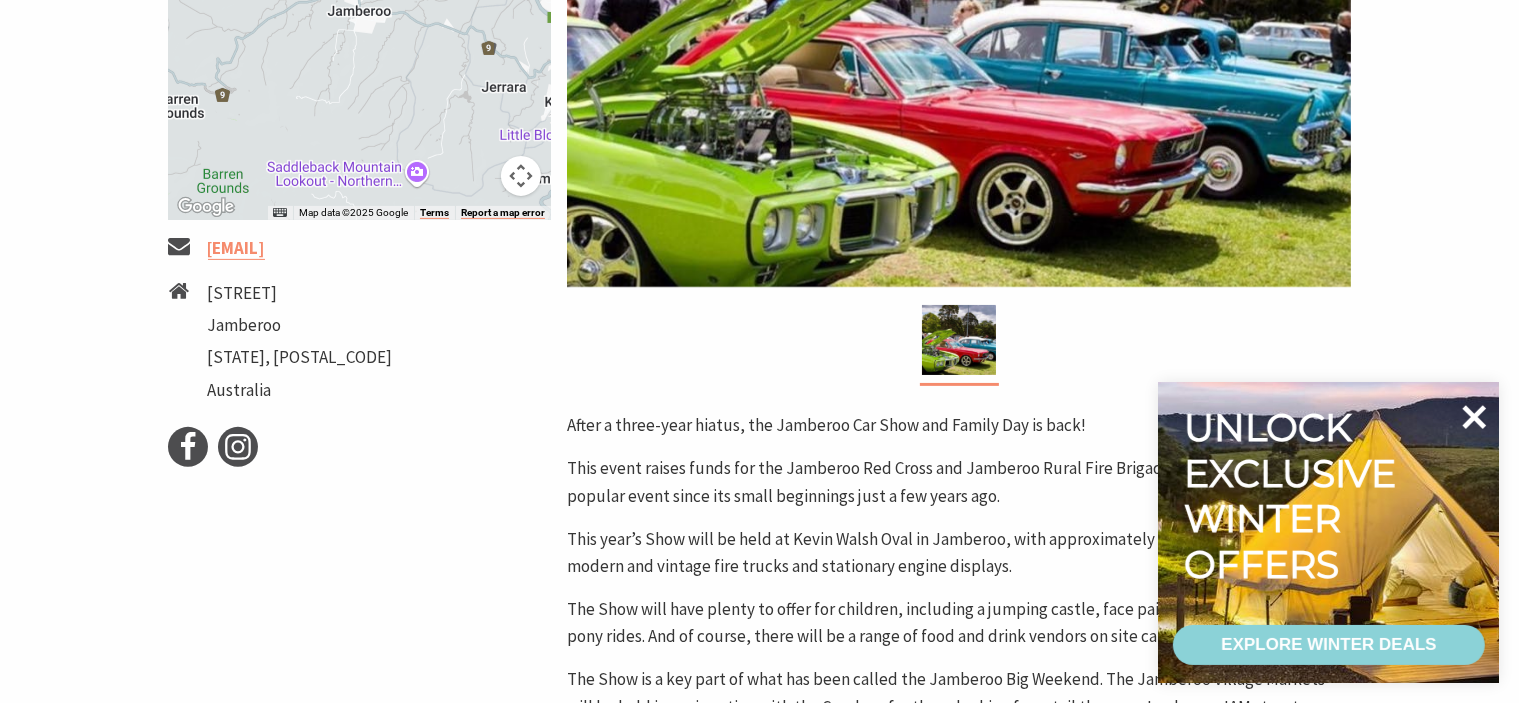 click 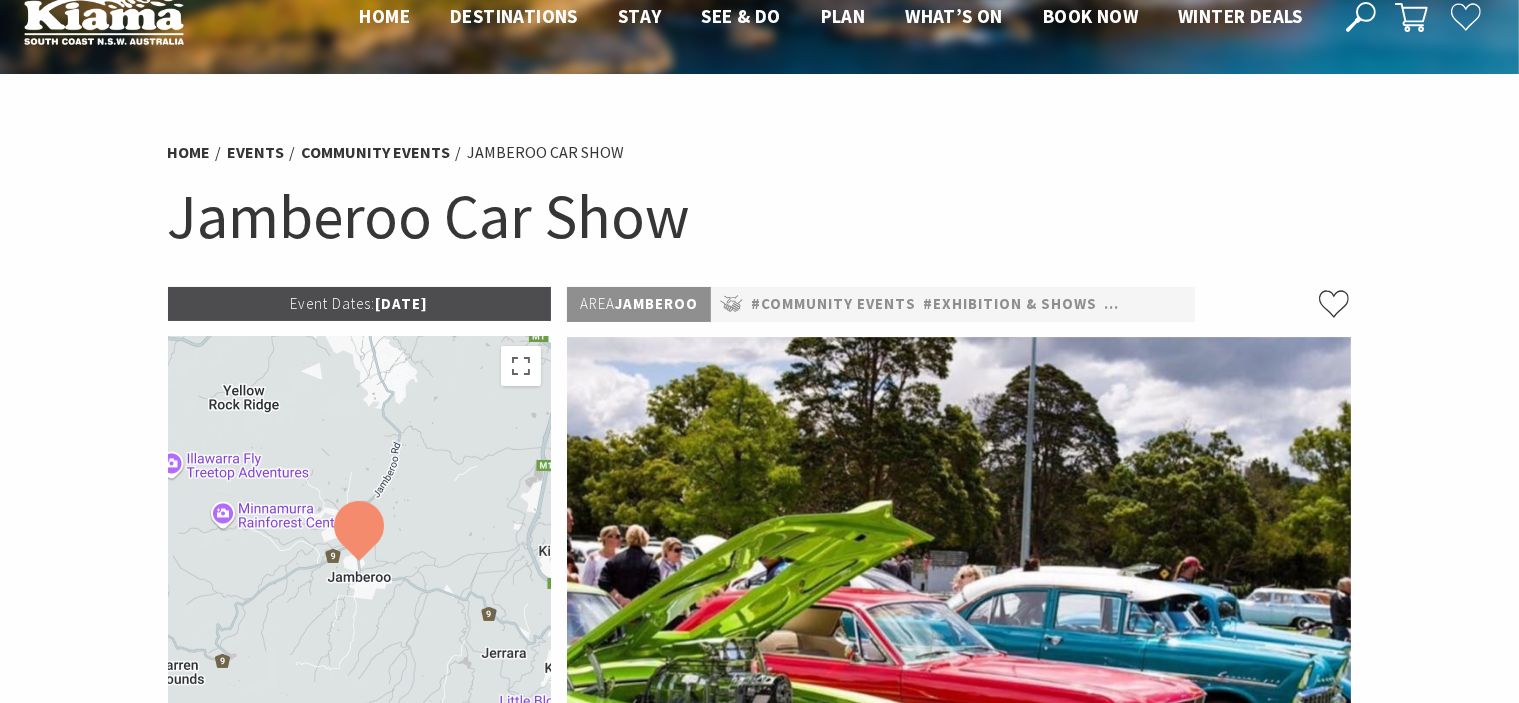 scroll, scrollTop: 0, scrollLeft: 0, axis: both 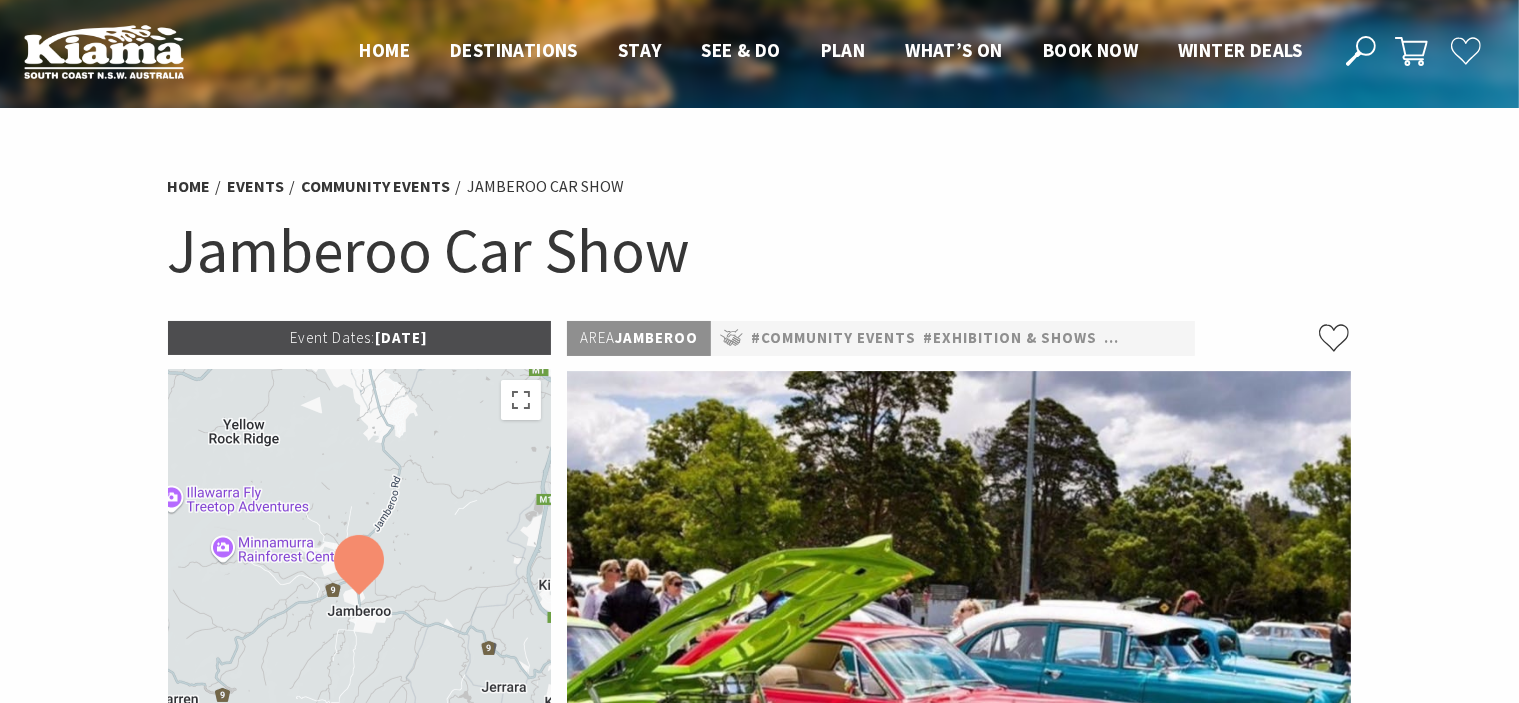 click at bounding box center (959, 629) 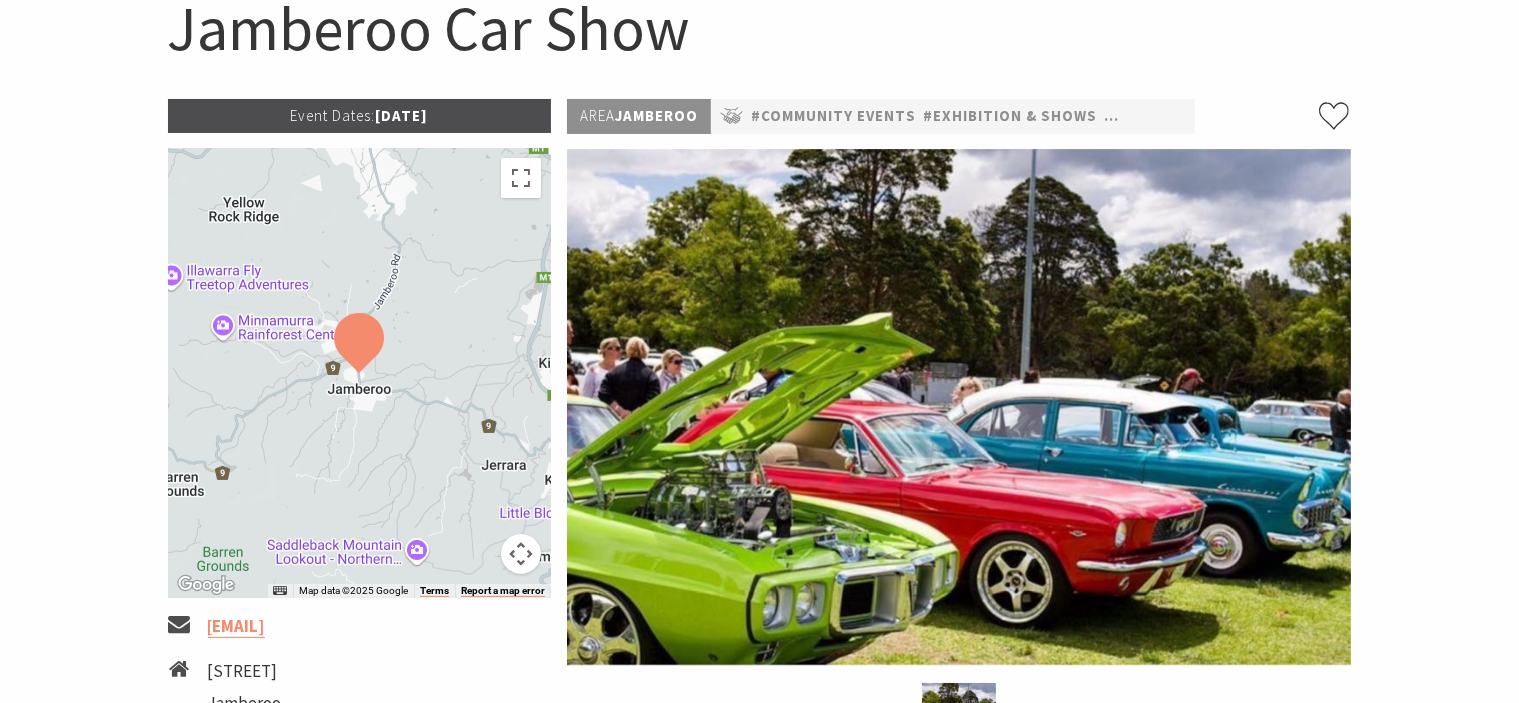 scroll, scrollTop: 0, scrollLeft: 0, axis: both 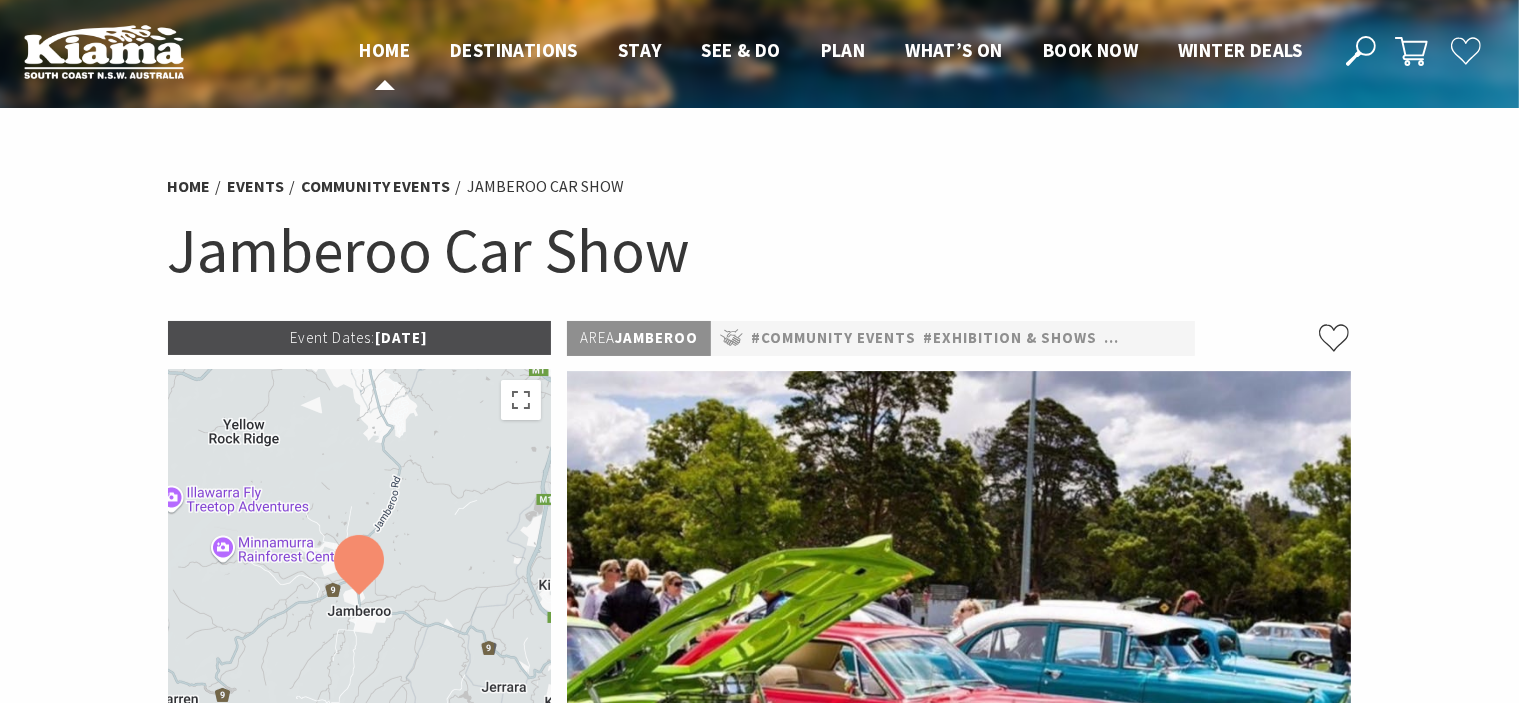 click on "Home" at bounding box center [385, 50] 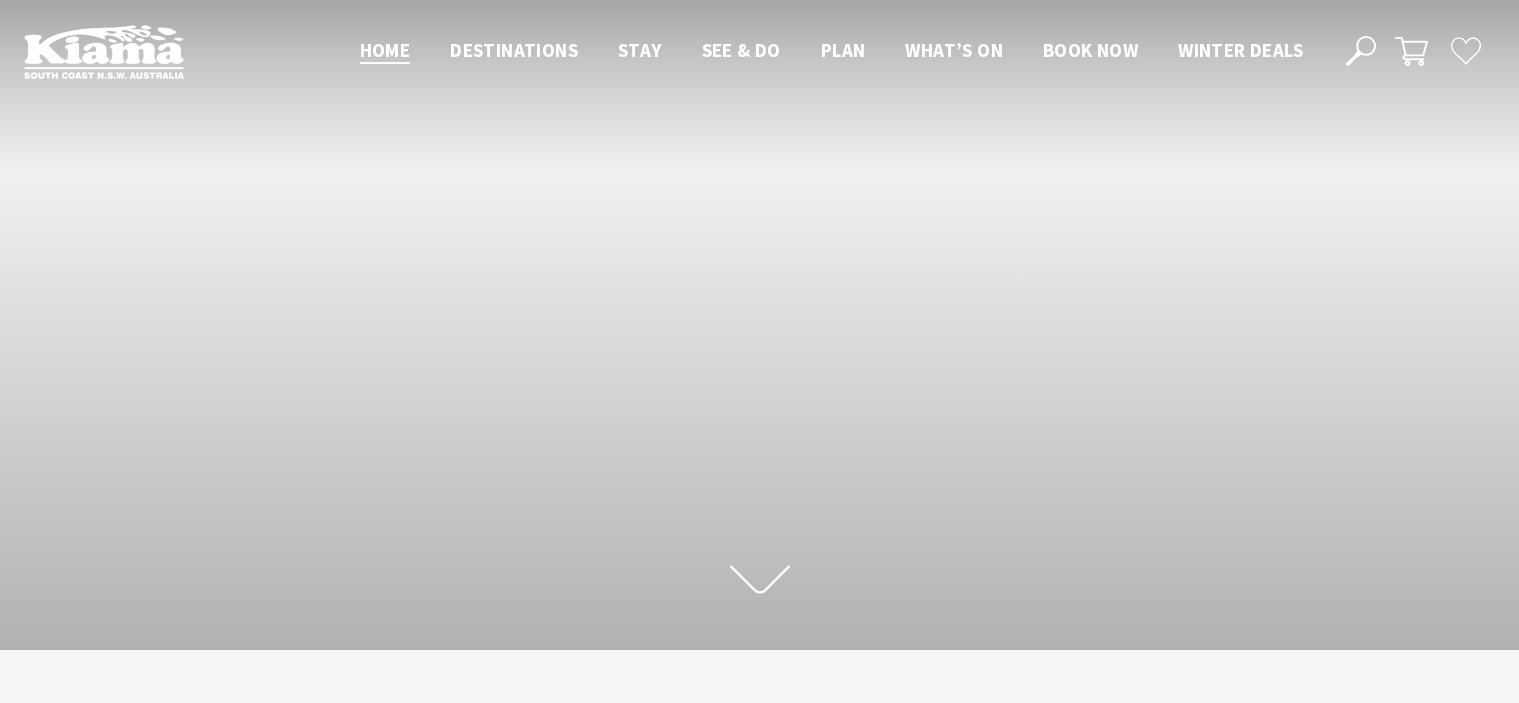 scroll, scrollTop: 0, scrollLeft: 0, axis: both 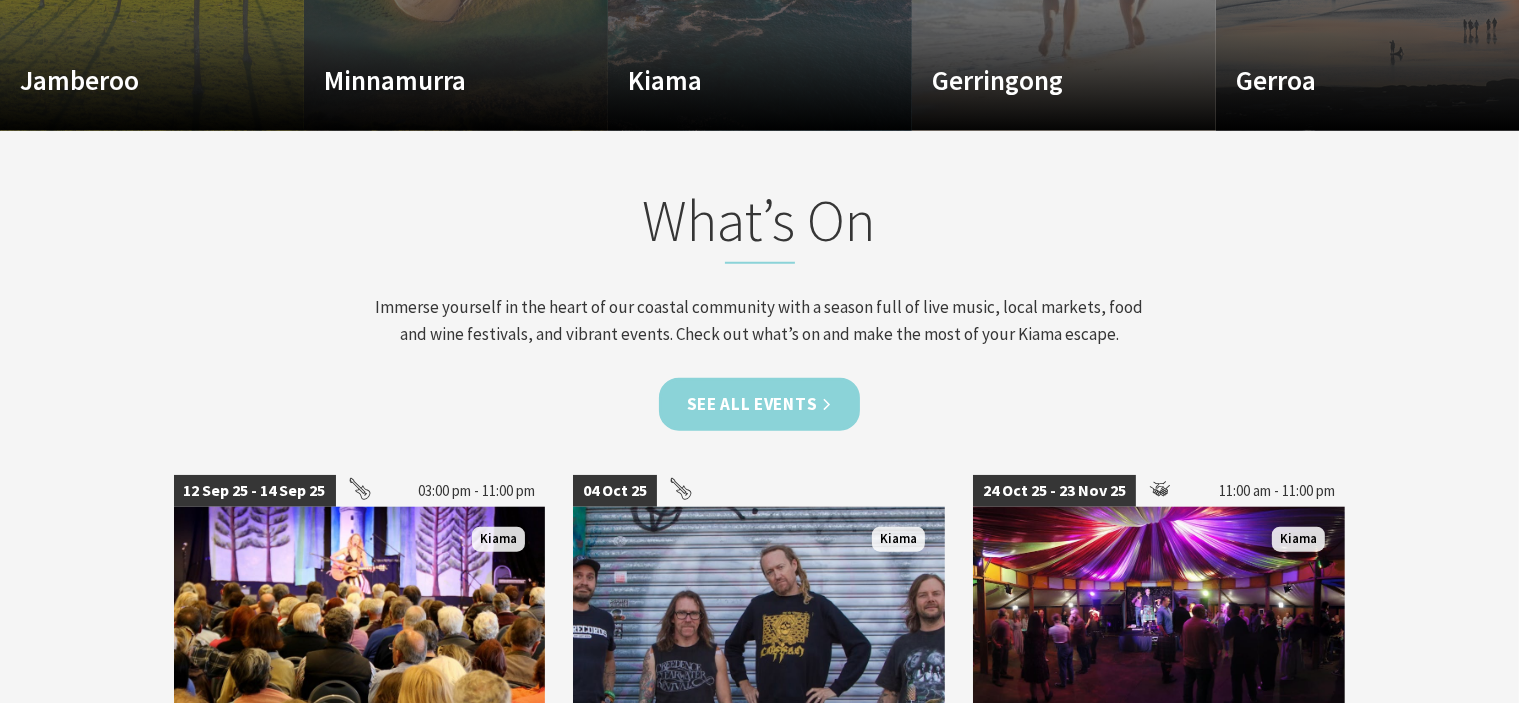 click on "See all Events" at bounding box center [760, 404] 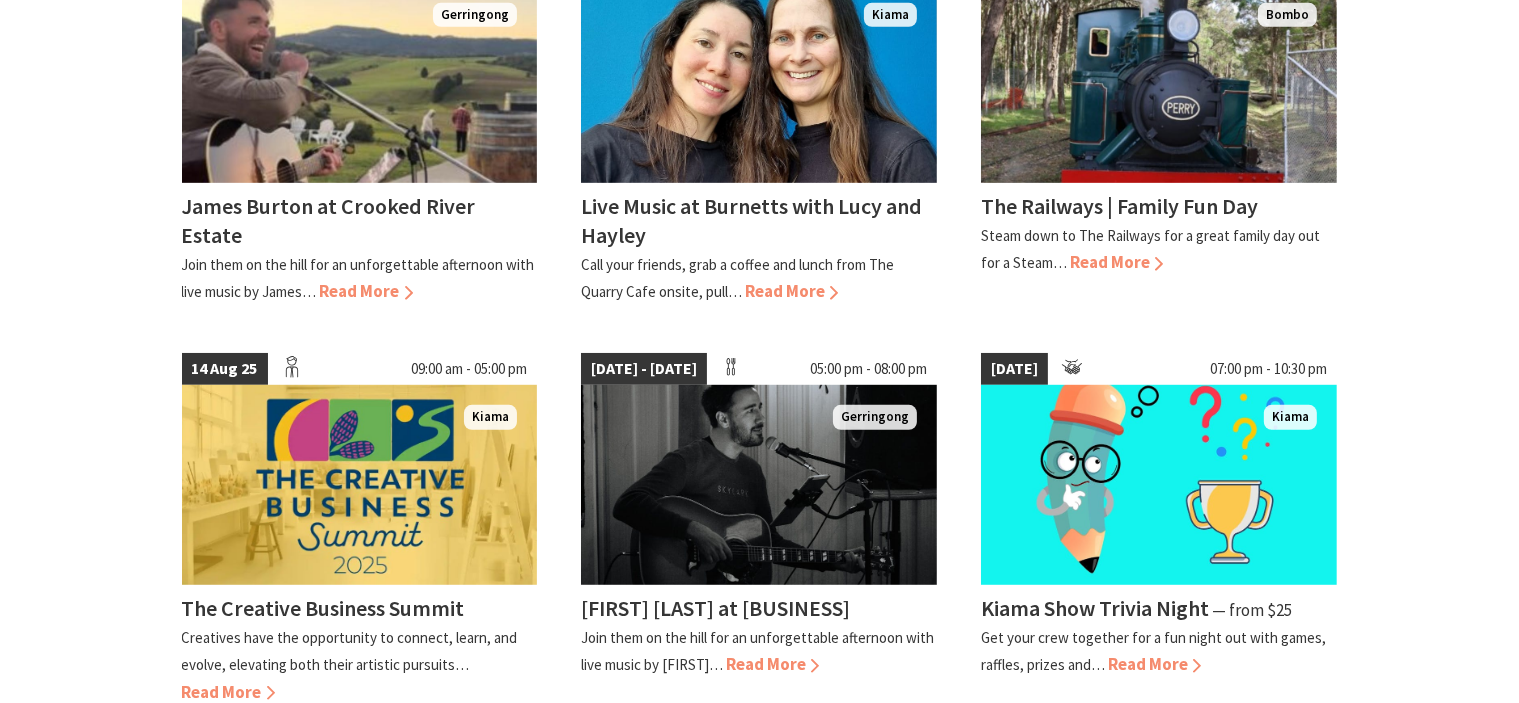 scroll, scrollTop: 1200, scrollLeft: 0, axis: vertical 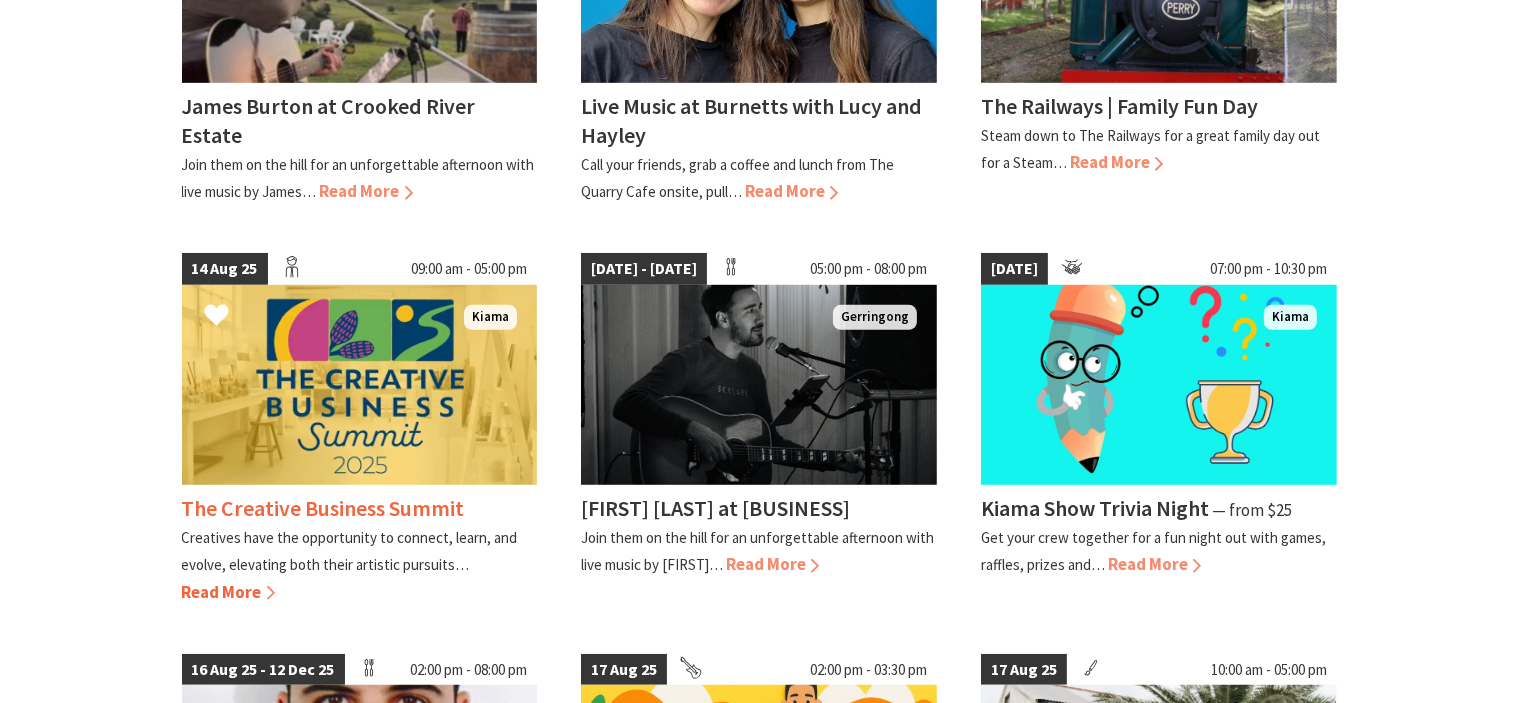 click on "Read More" at bounding box center [228, 592] 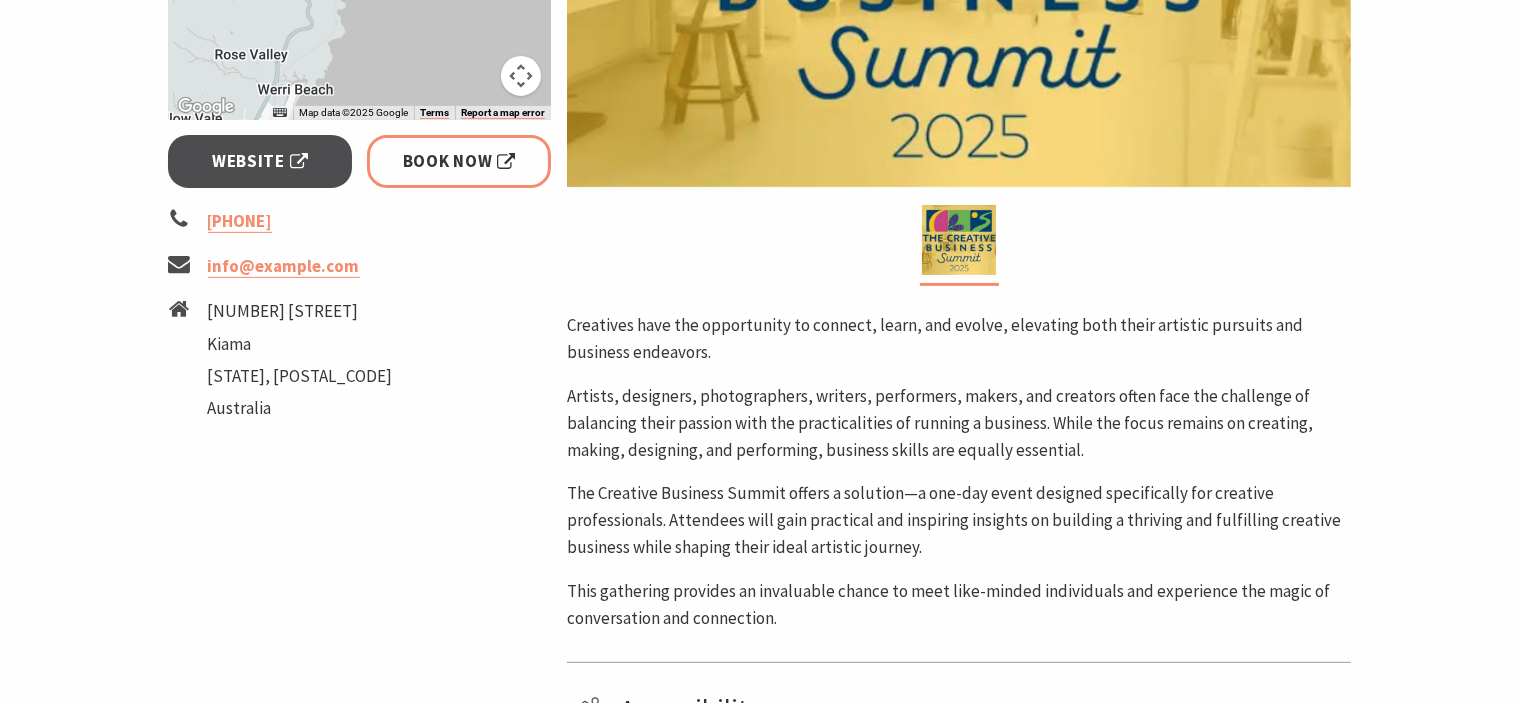 scroll, scrollTop: 100, scrollLeft: 0, axis: vertical 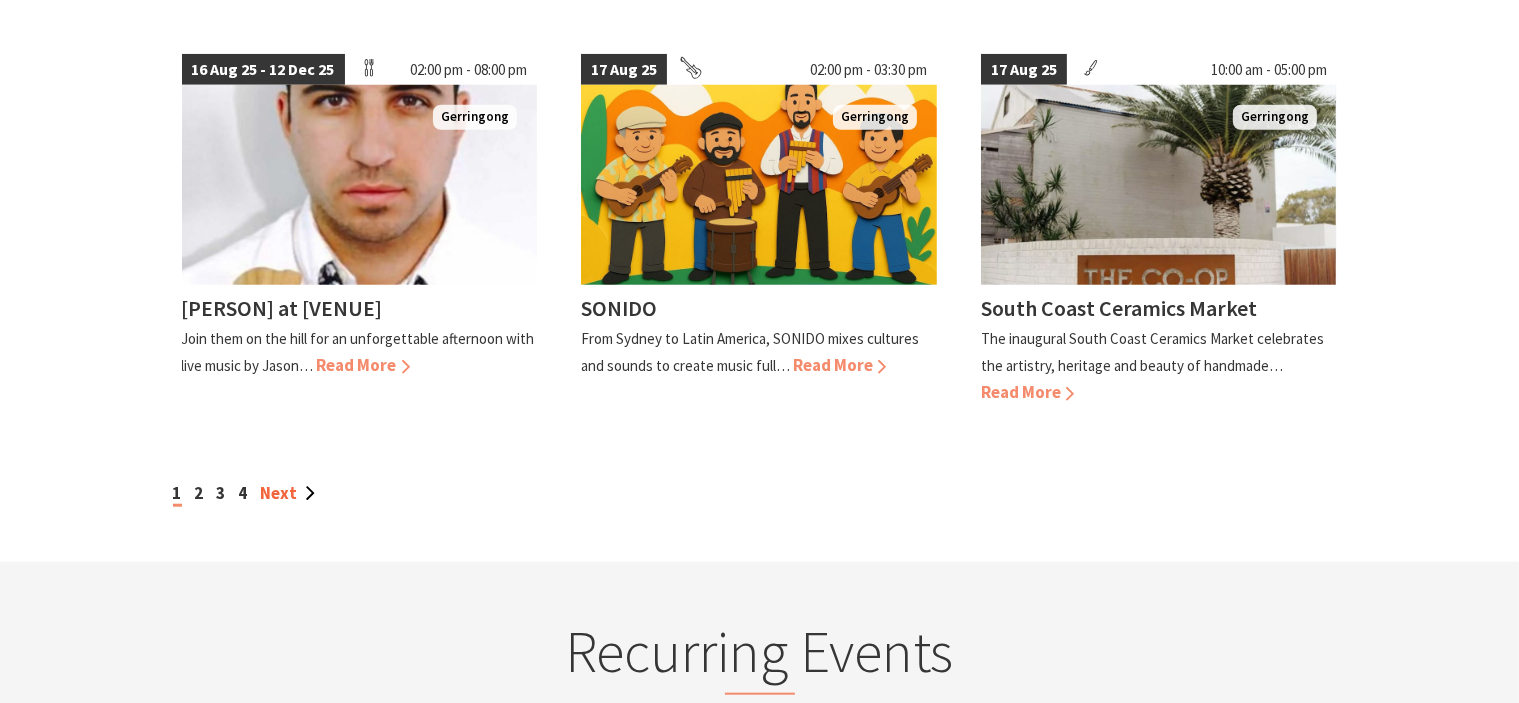 click on "Next" at bounding box center [288, 493] 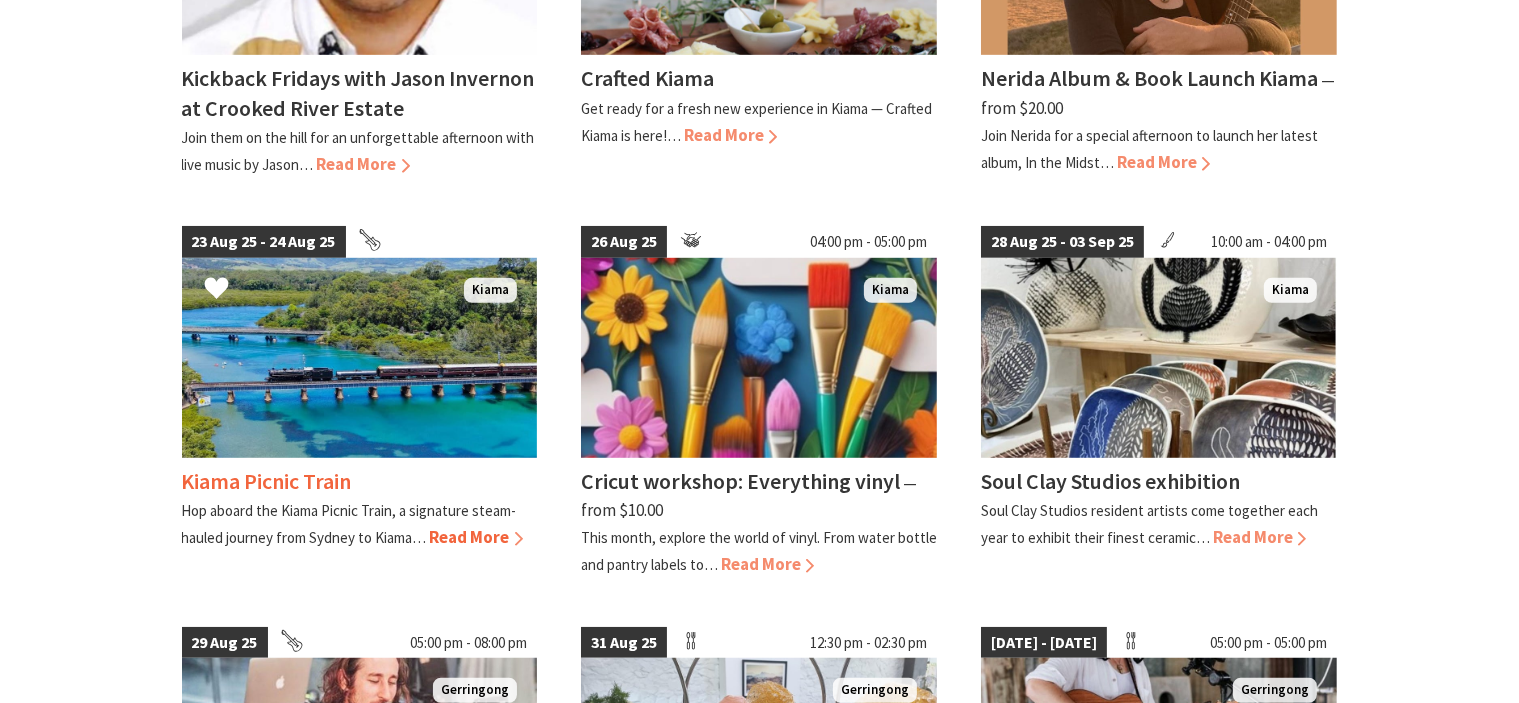scroll, scrollTop: 1300, scrollLeft: 0, axis: vertical 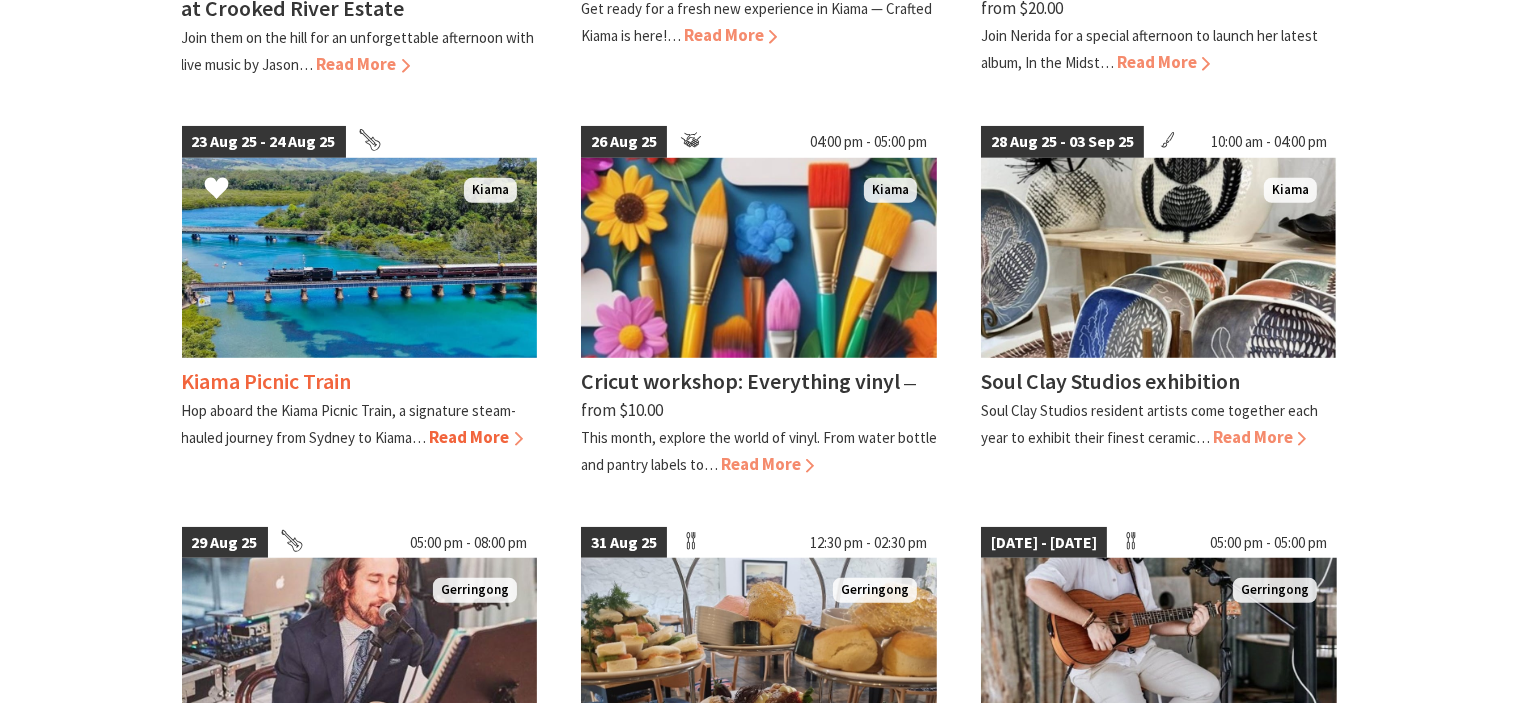 click on "Read More" at bounding box center (476, 437) 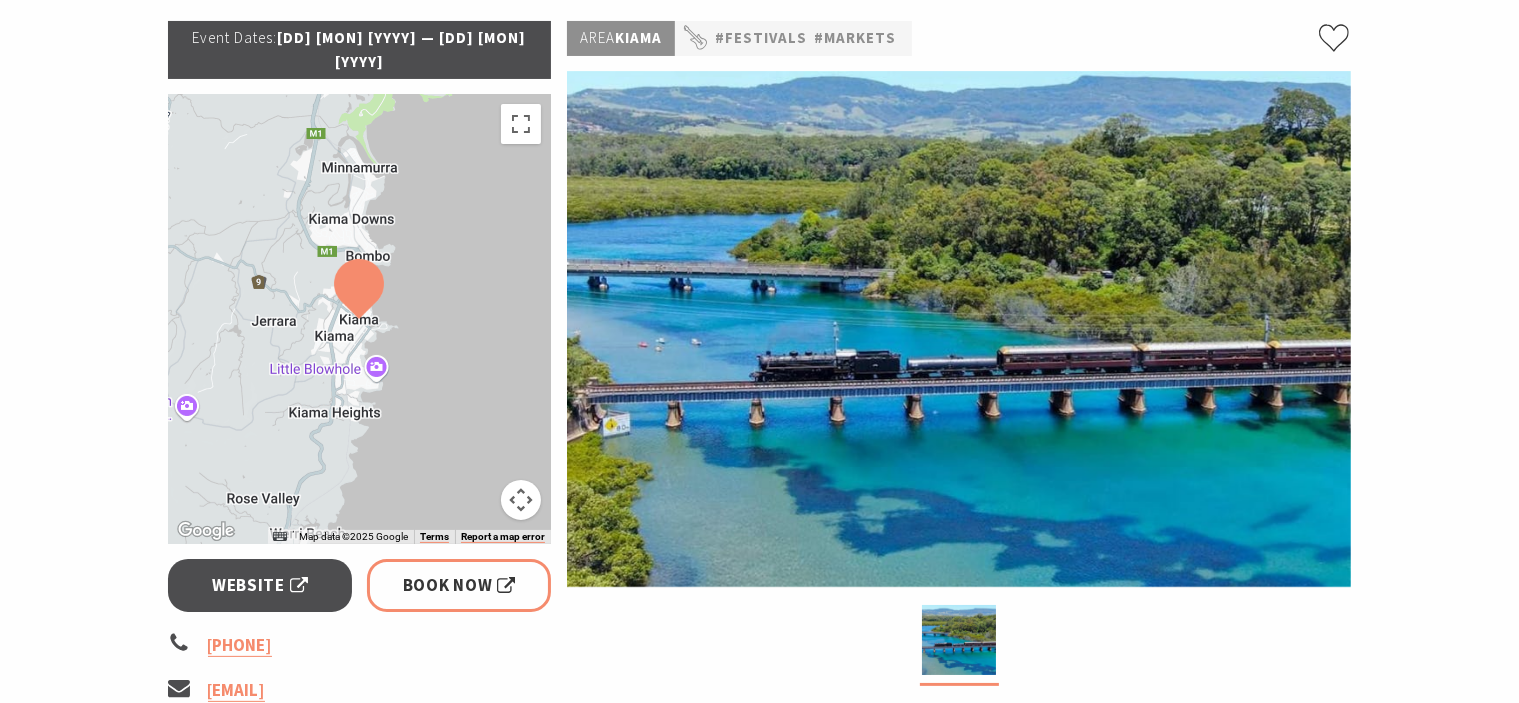 scroll, scrollTop: 0, scrollLeft: 0, axis: both 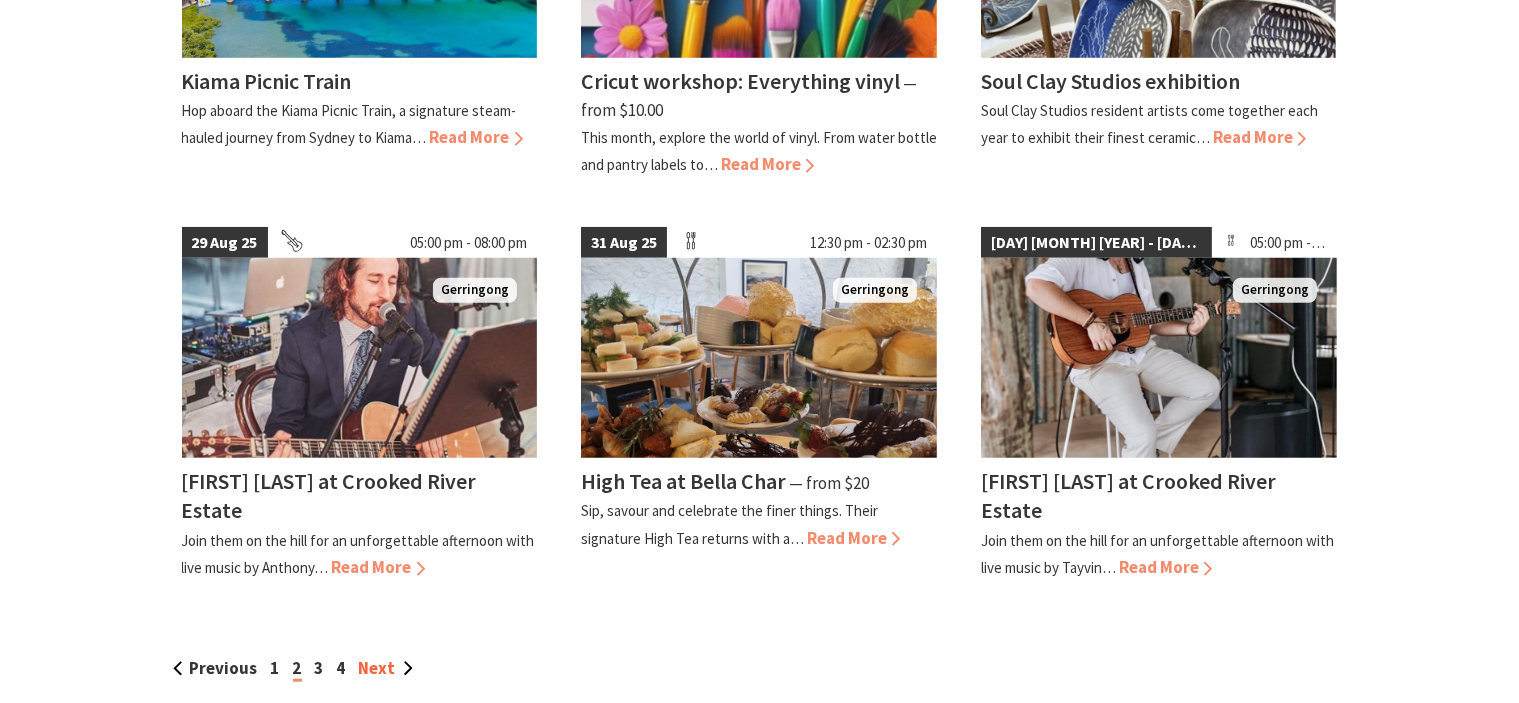click on "Next" at bounding box center [386, 668] 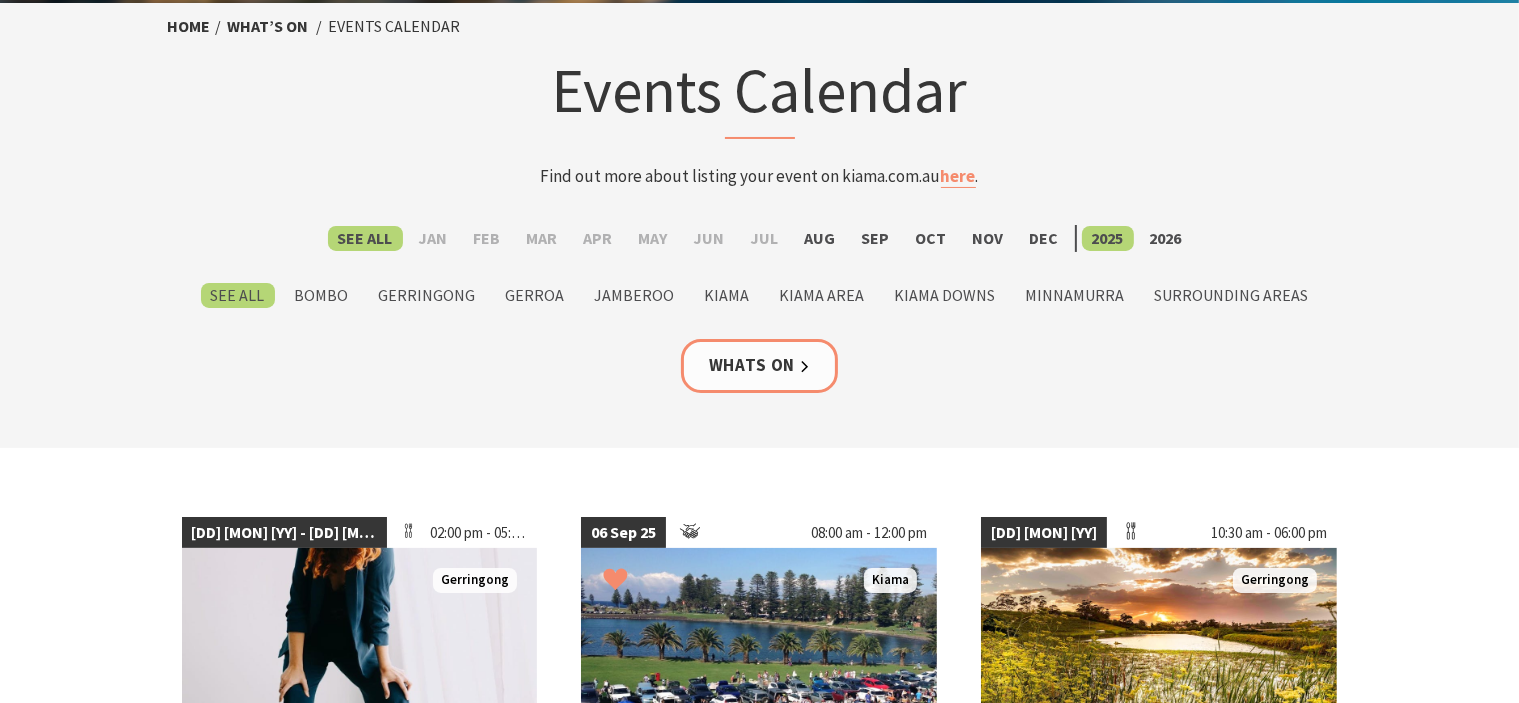 scroll, scrollTop: 400, scrollLeft: 0, axis: vertical 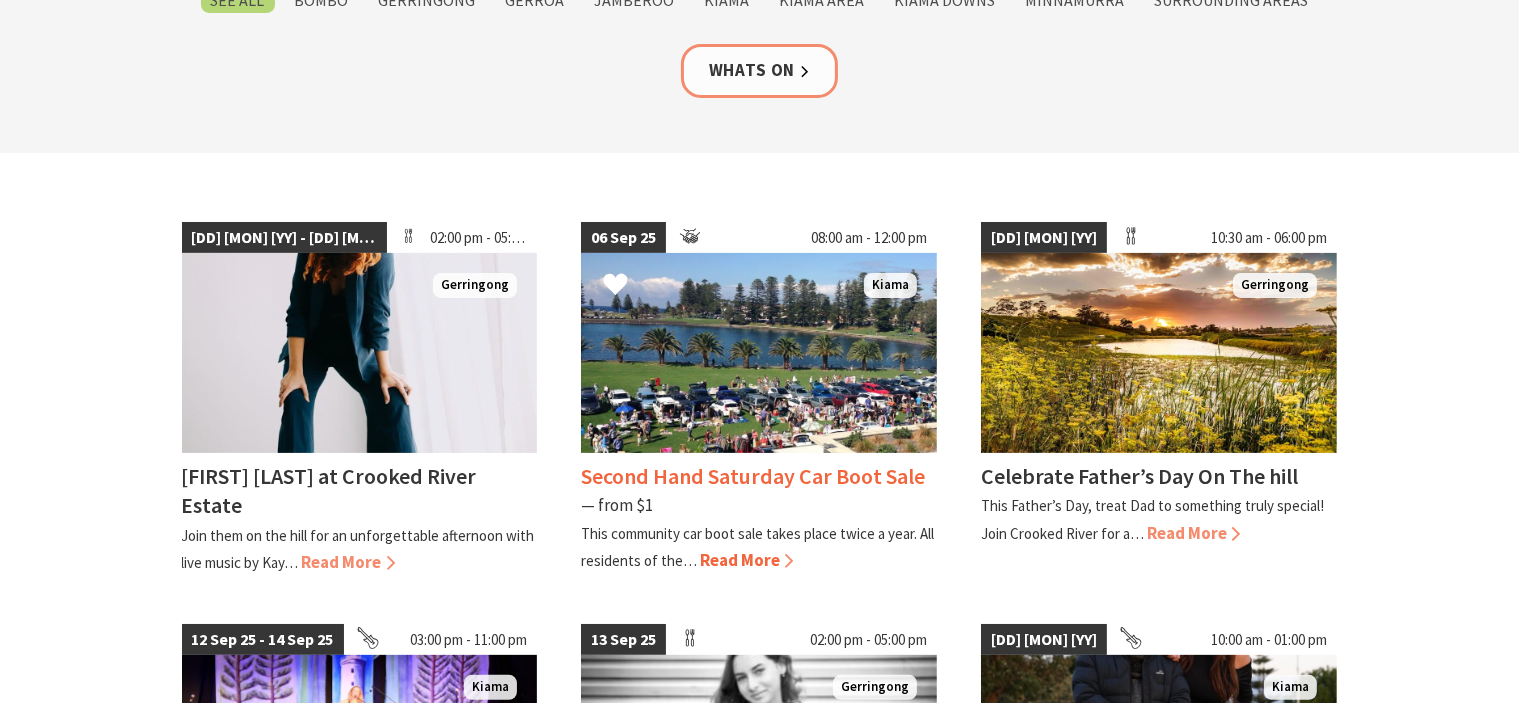 click on "Read More" at bounding box center [746, 560] 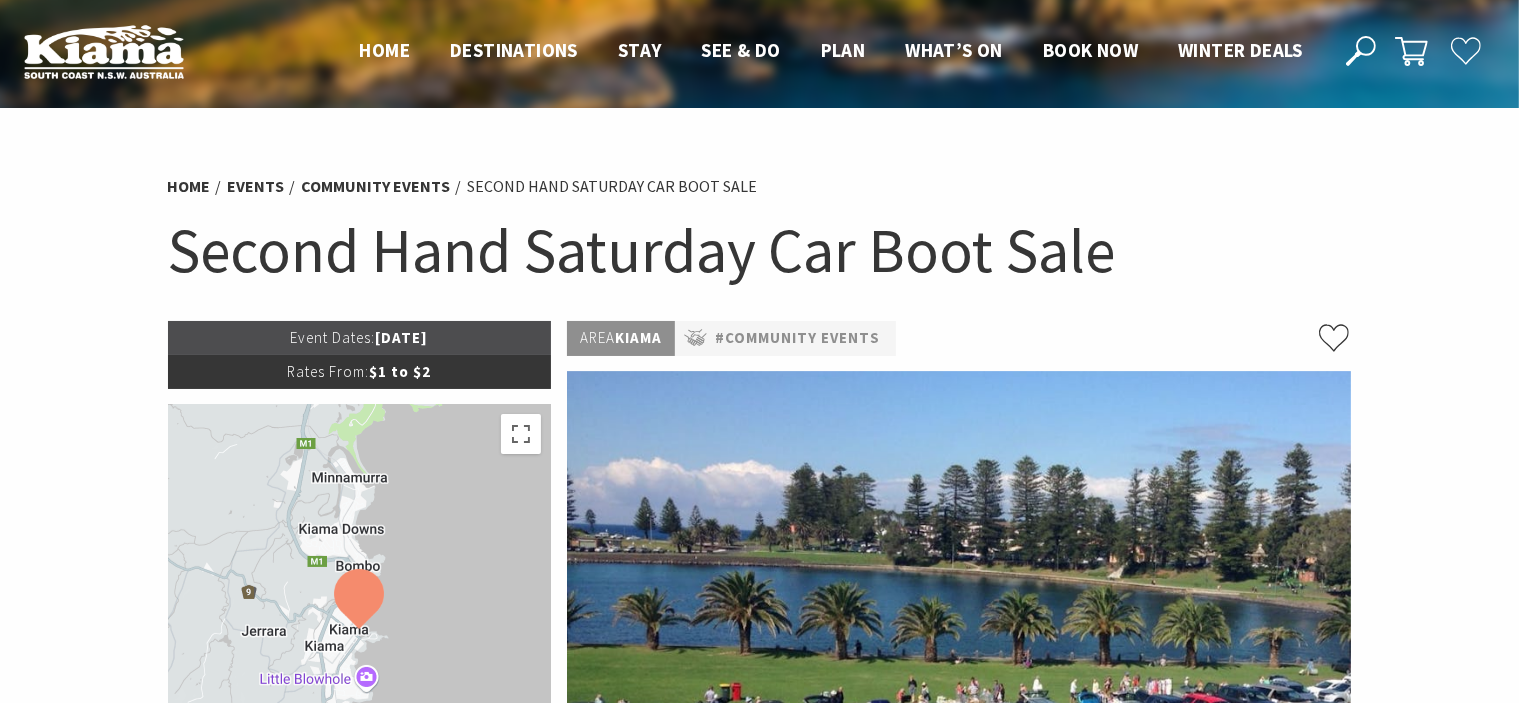 scroll, scrollTop: 0, scrollLeft: 0, axis: both 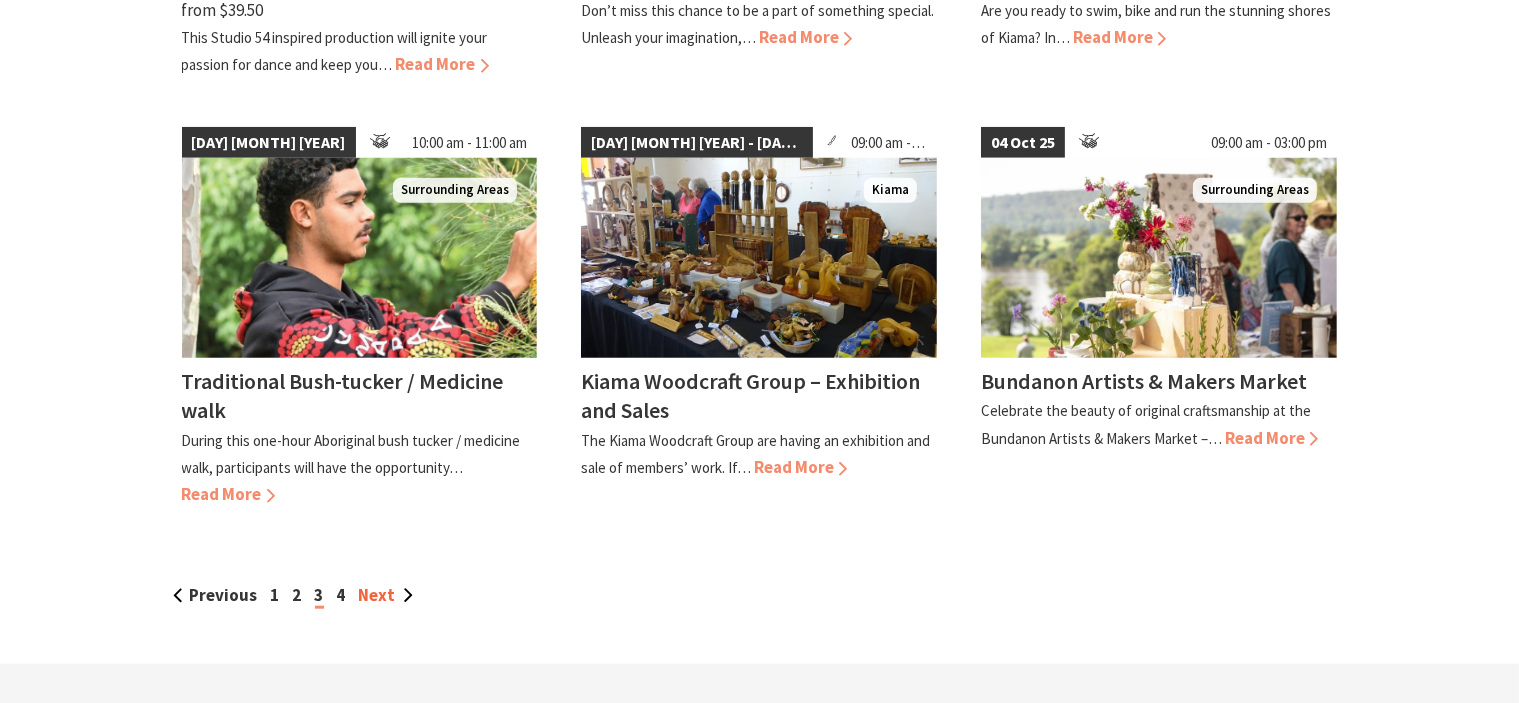 click on "Next" at bounding box center [386, 595] 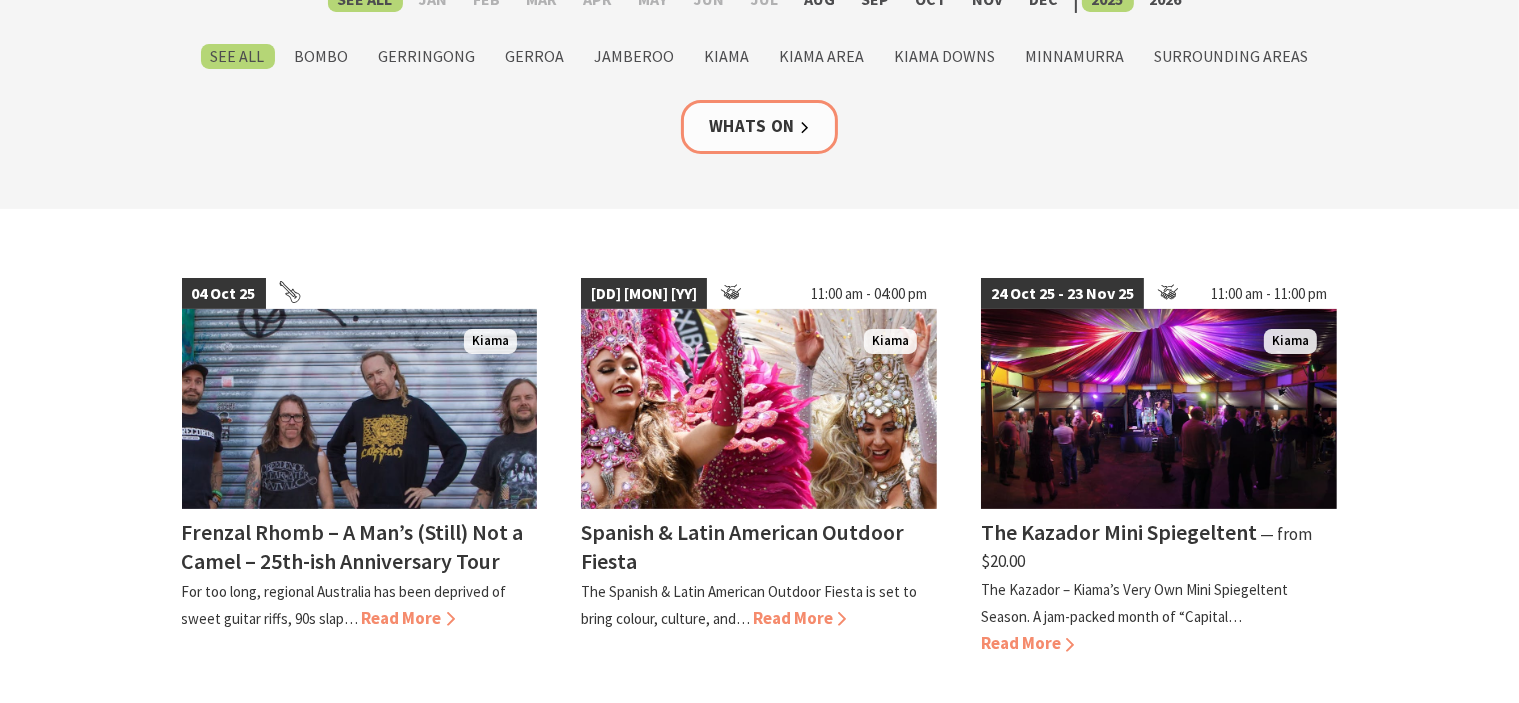 scroll, scrollTop: 400, scrollLeft: 0, axis: vertical 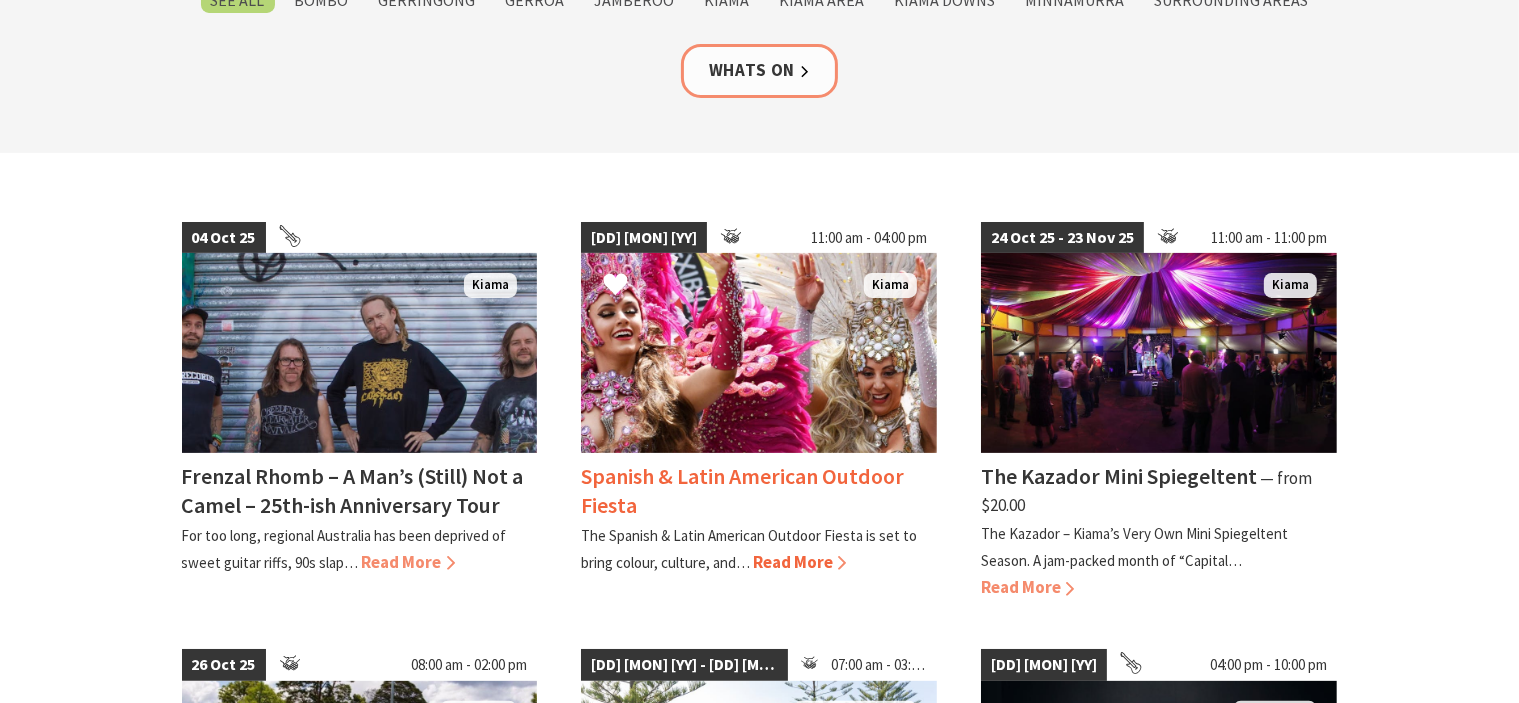 click on "Read More" at bounding box center [799, 562] 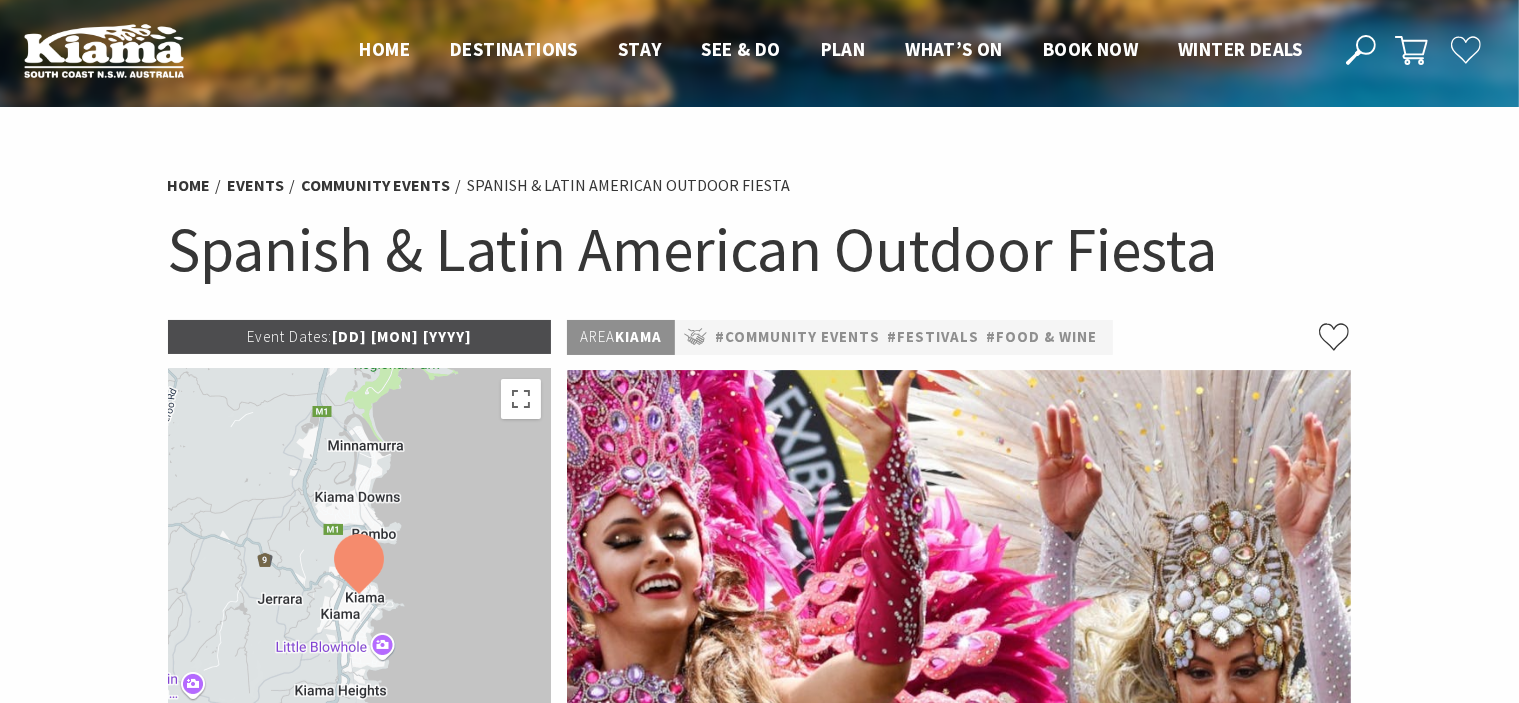 scroll, scrollTop: 0, scrollLeft: 0, axis: both 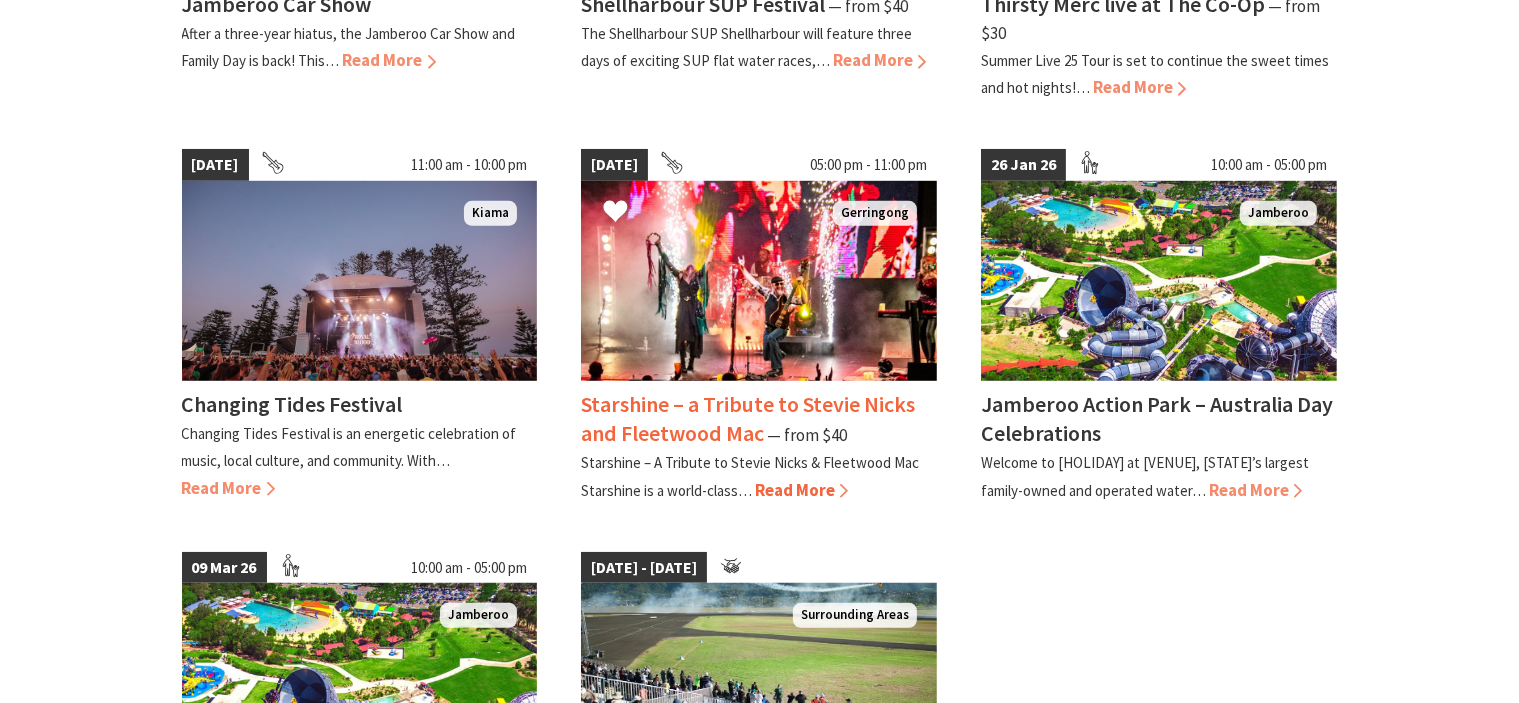 click on "Starshine – A Tribute to Stevie Nicks & Fleetwood Mac Starshine is a world-class…" at bounding box center [750, 476] 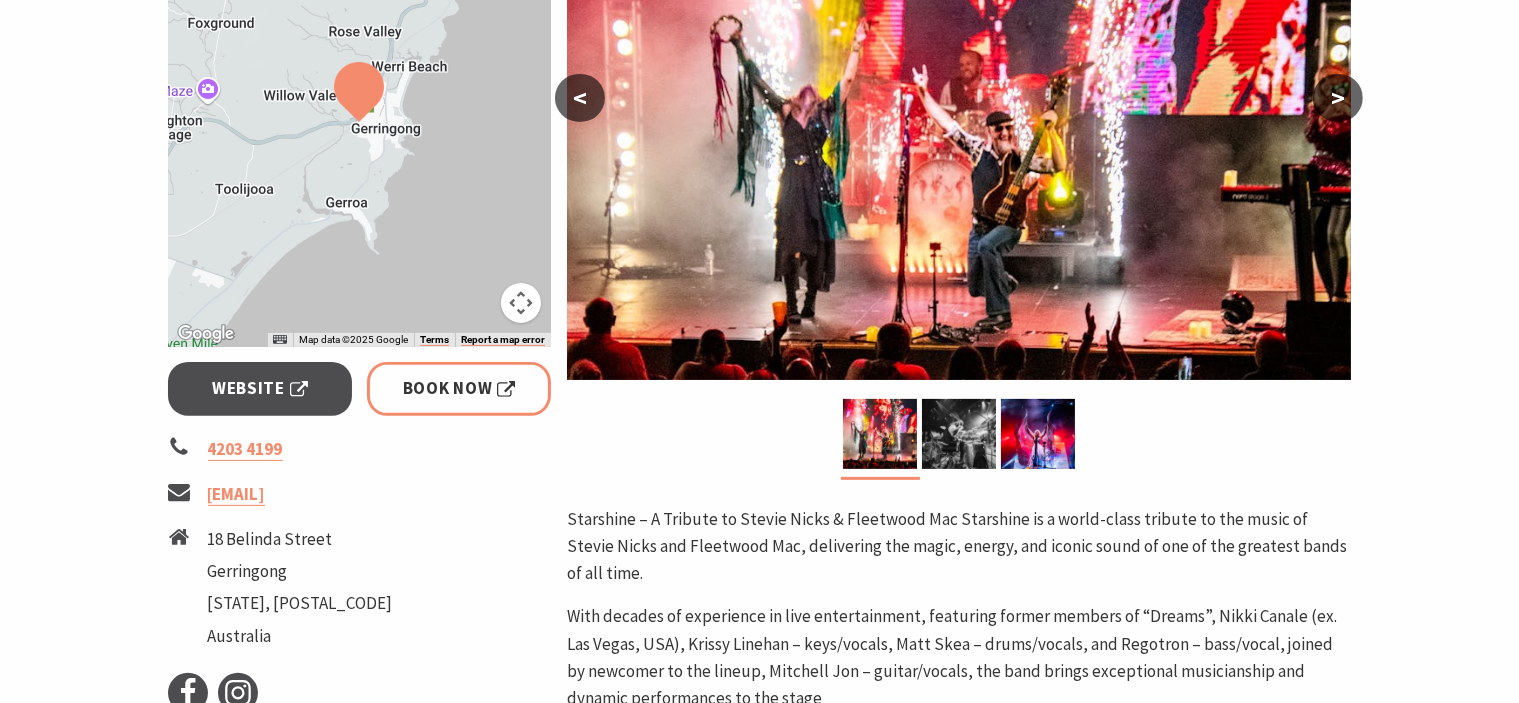 scroll, scrollTop: 300, scrollLeft: 0, axis: vertical 